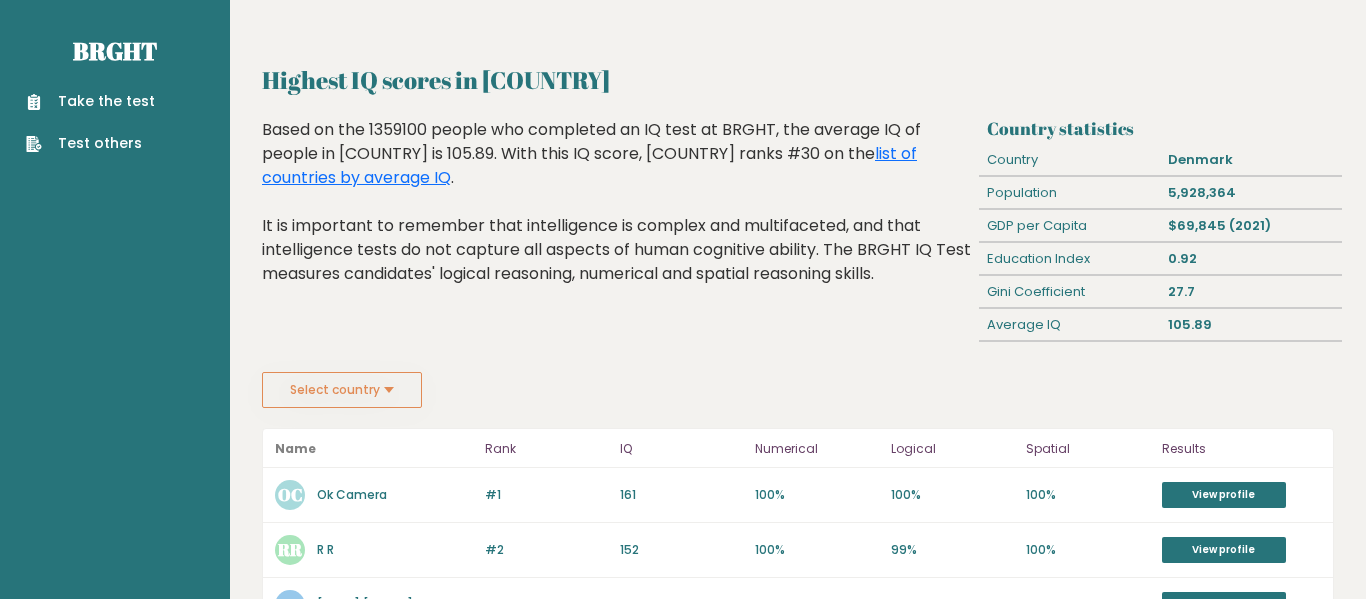scroll, scrollTop: 0, scrollLeft: 0, axis: both 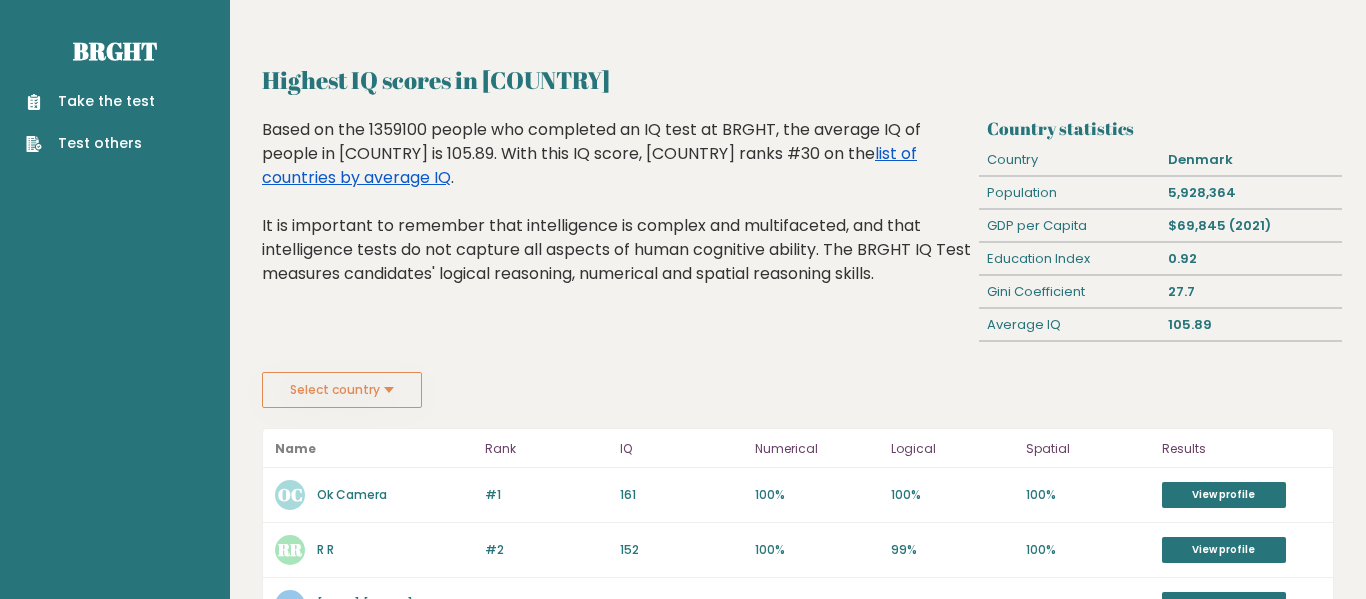 click on "list of countries by average IQ" at bounding box center [589, 165] 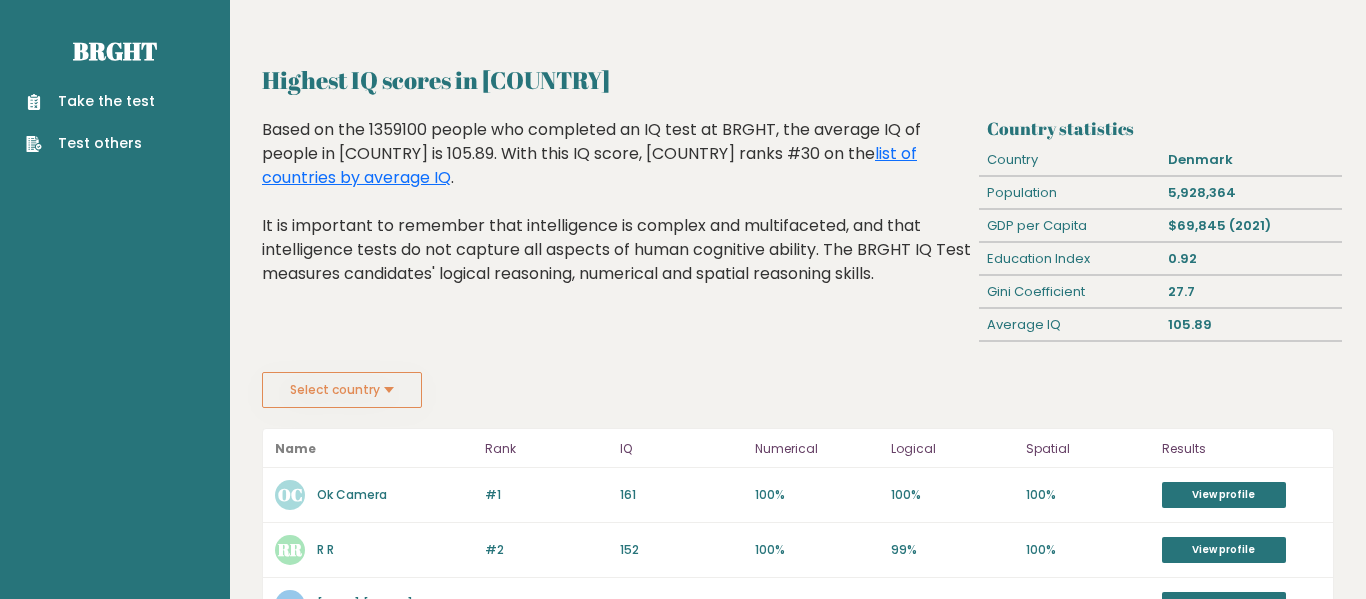 click on "Select country" at bounding box center [342, 390] 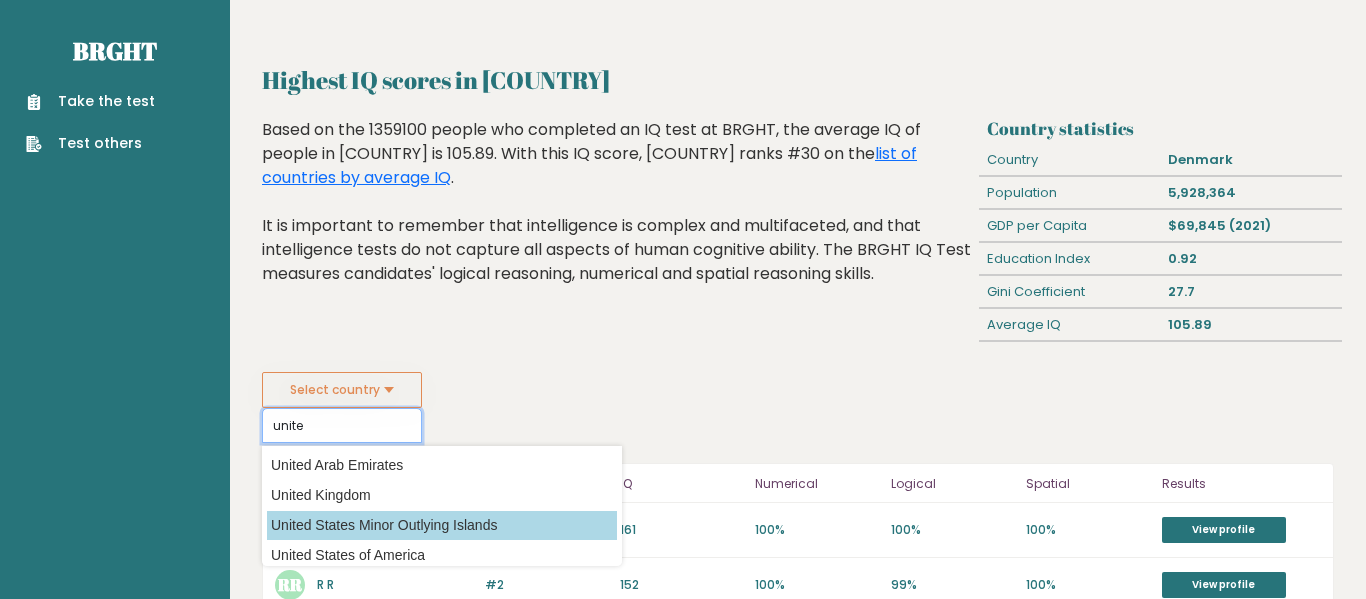 scroll, scrollTop: 7, scrollLeft: 0, axis: vertical 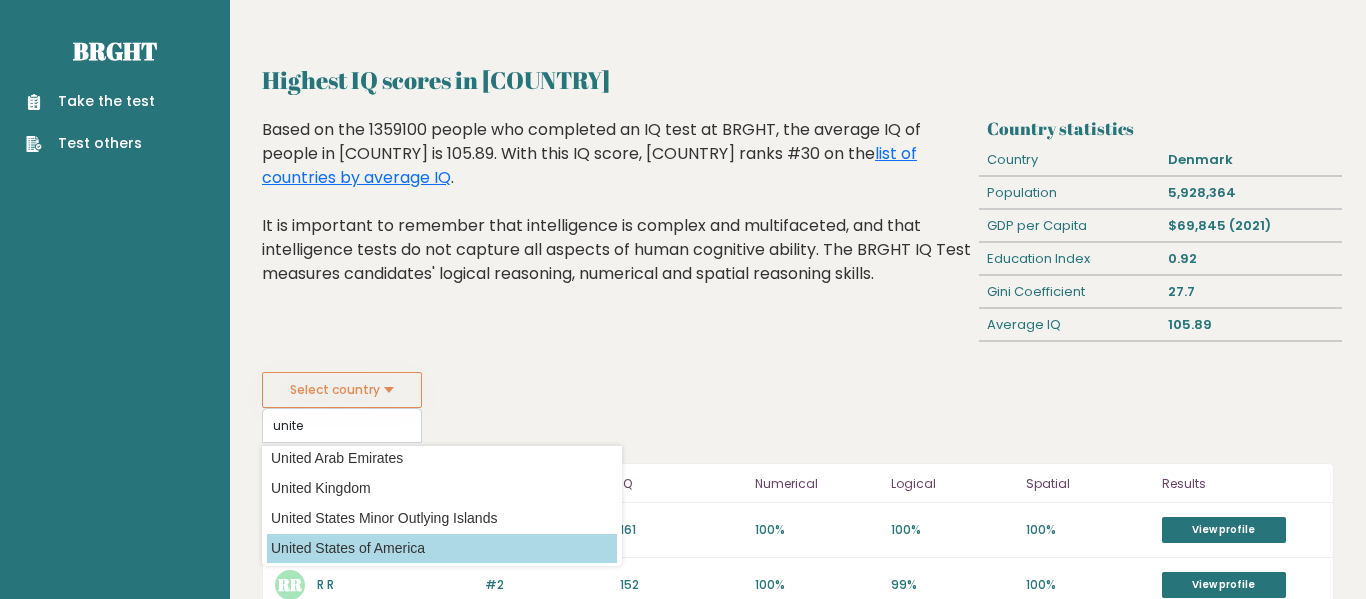 click on "United States of America" at bounding box center [442, 548] 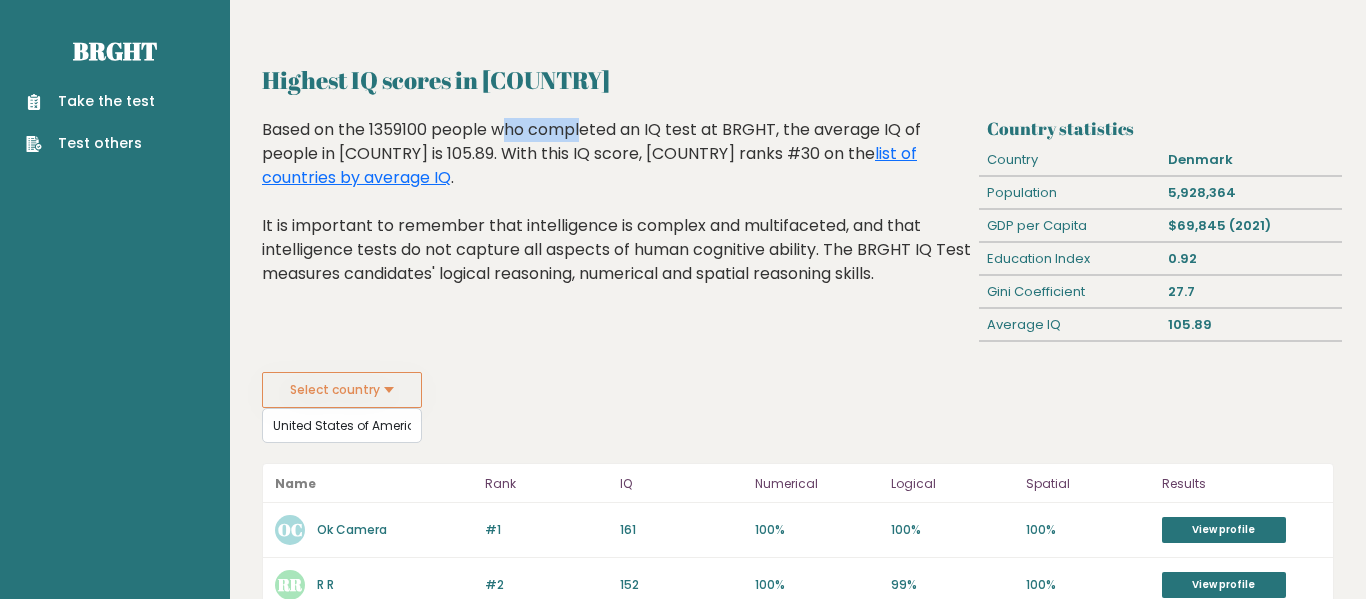 drag, startPoint x: 374, startPoint y: 127, endPoint x: 442, endPoint y: 129, distance: 68.0294 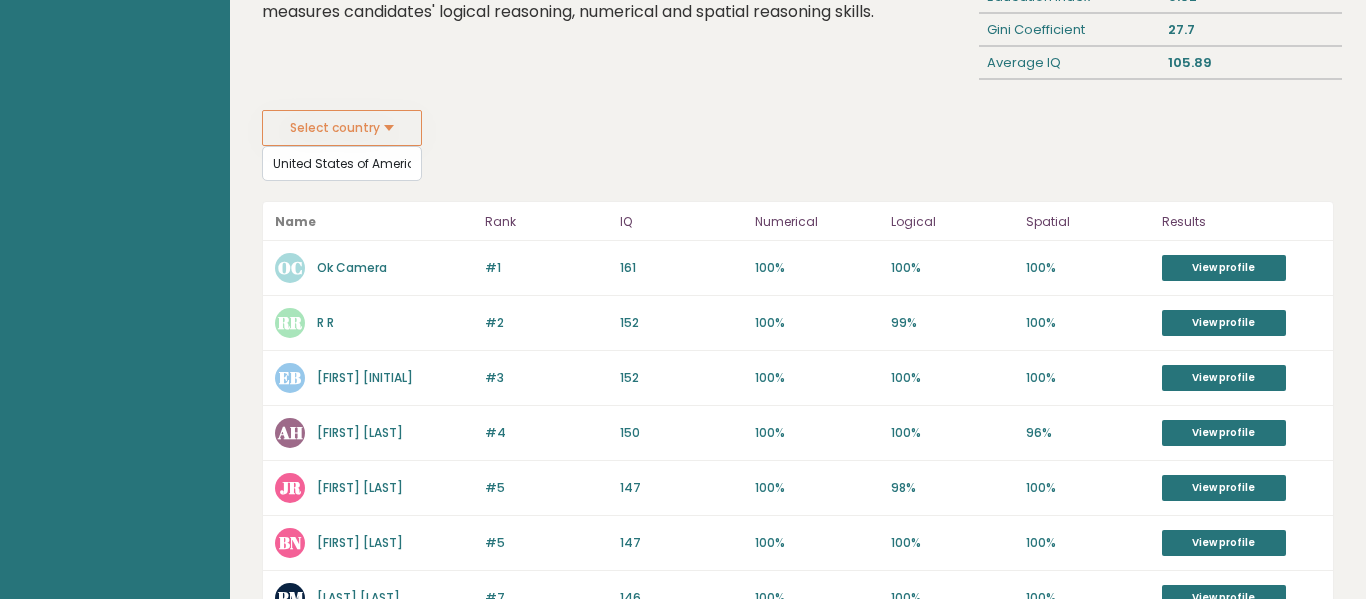 scroll, scrollTop: 0, scrollLeft: 0, axis: both 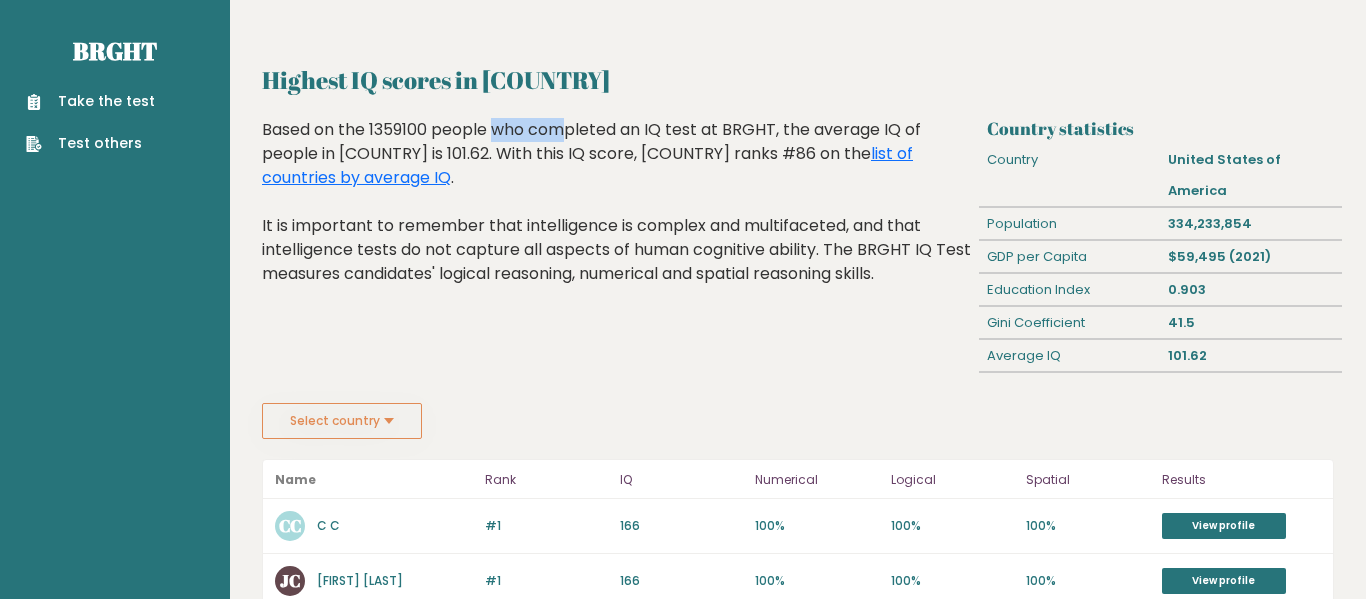 drag, startPoint x: 369, startPoint y: 127, endPoint x: 426, endPoint y: 125, distance: 57.035076 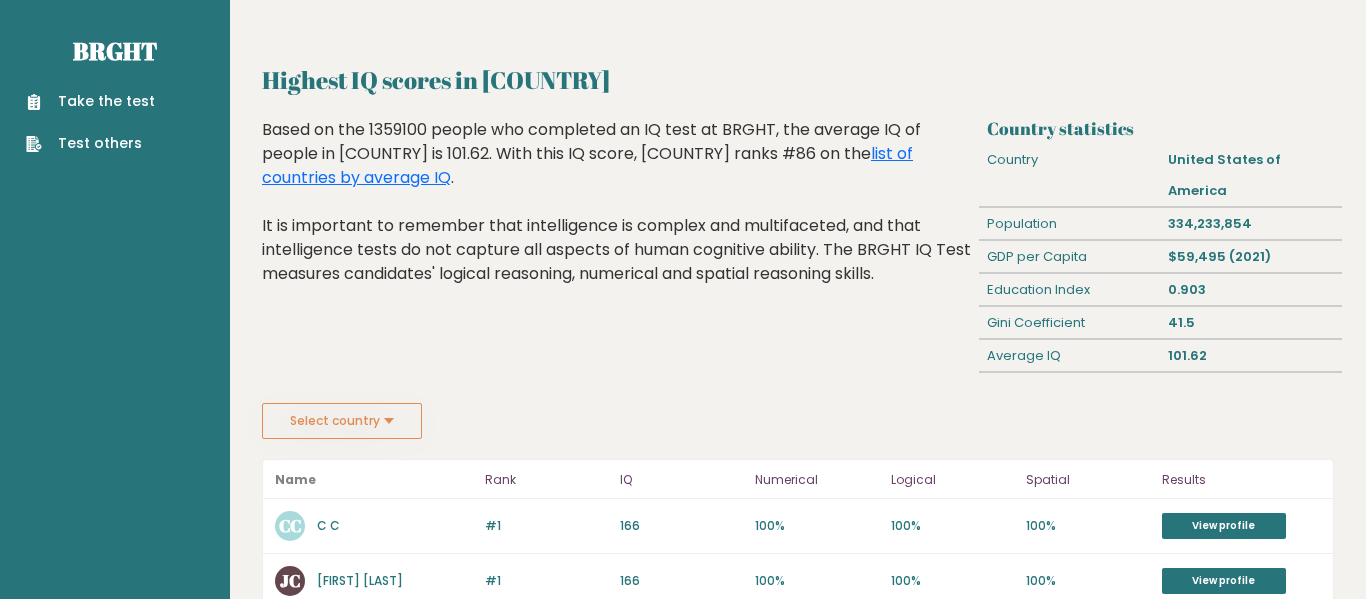 click on "Highest IQ scores
in United States Of America
Based on the 1359100 people who completed an IQ test at BRGHT, the average IQ of people in United States of America is 101.62. With this IQ score, United States of America ranks #86 on the  list of countries by average IQ .
It is important to remember that intelligence is complex and multifaceted, and that intelligence tests do not capture all aspects of human cognitive ability. The BRGHT IQ Test measures candidates' logical reasoning, numerical and spatial reasoning skills." at bounding box center (617, 260) 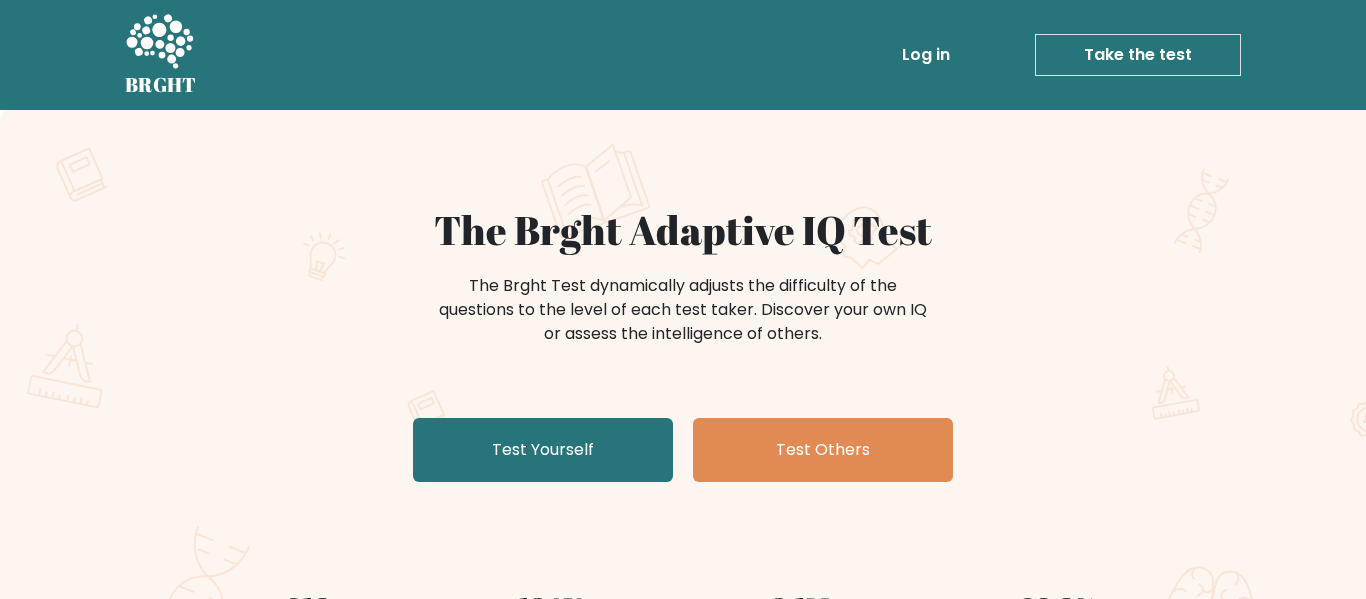 scroll, scrollTop: 6, scrollLeft: 0, axis: vertical 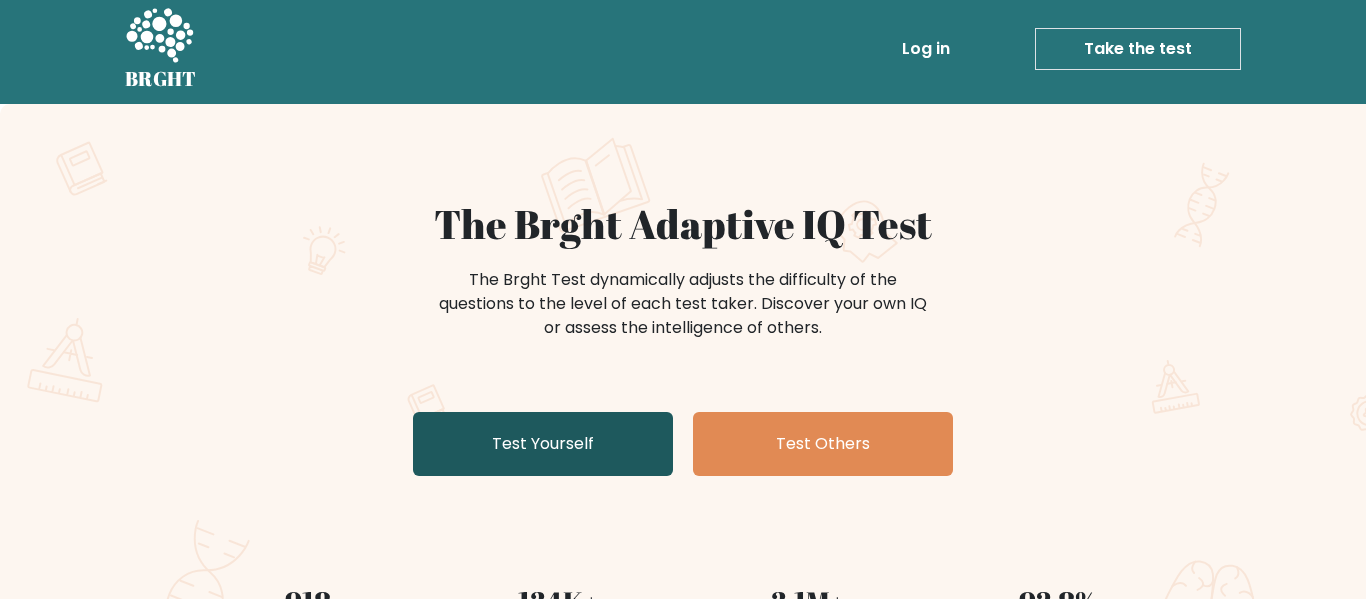 click on "Test Yourself" at bounding box center (543, 444) 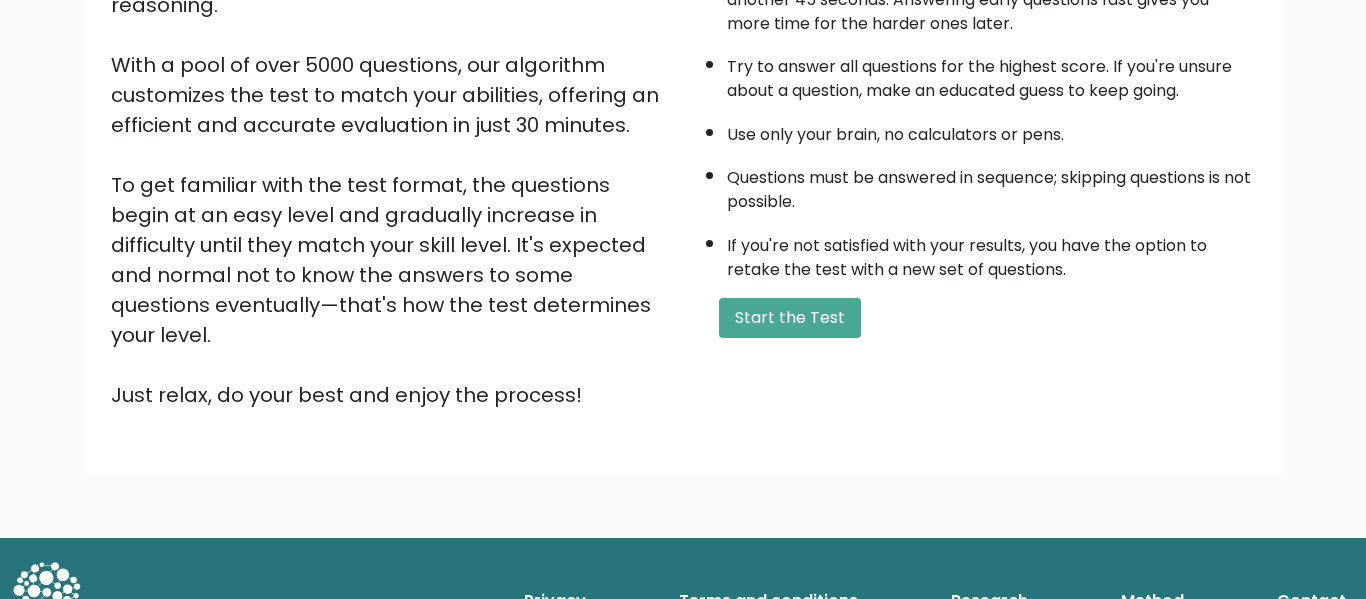 scroll, scrollTop: 313, scrollLeft: 0, axis: vertical 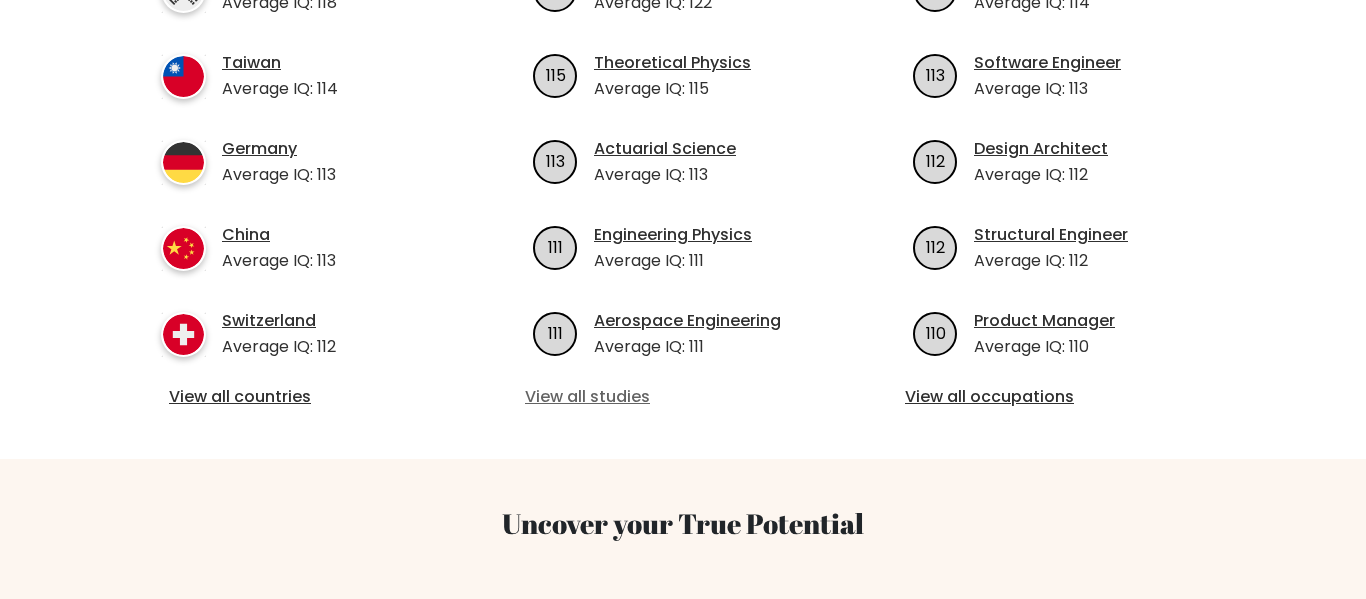 click on "View all studies" at bounding box center (683, 397) 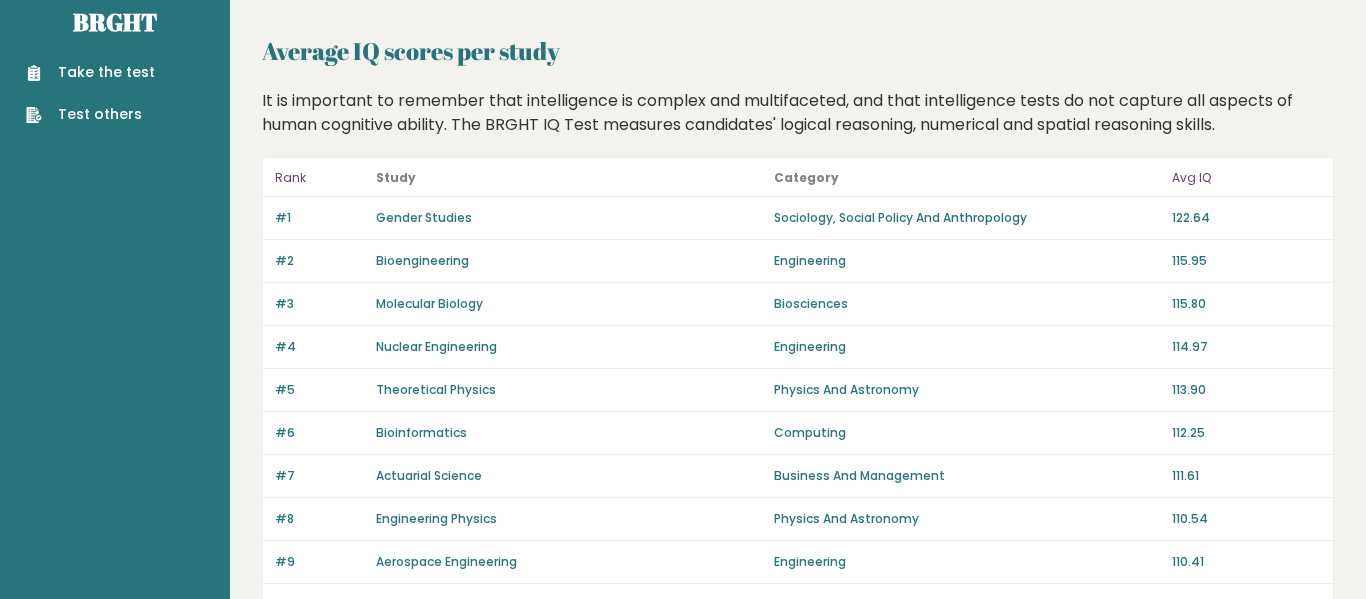 scroll, scrollTop: 0, scrollLeft: 0, axis: both 